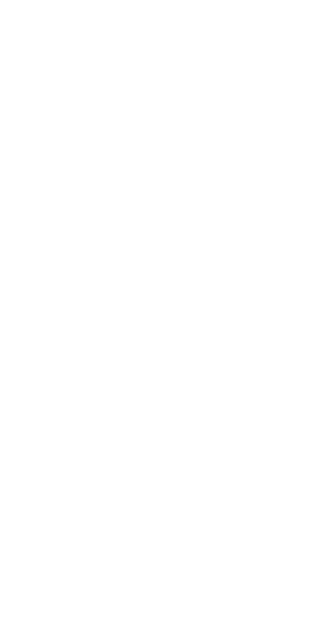 scroll, scrollTop: 0, scrollLeft: 0, axis: both 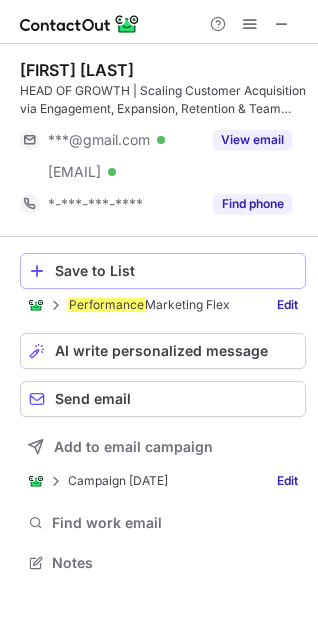 click on "Save to List" at bounding box center (176, 271) 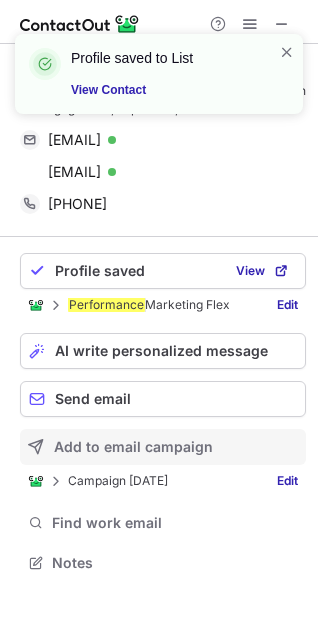click on "Add to email campaign" at bounding box center (133, 447) 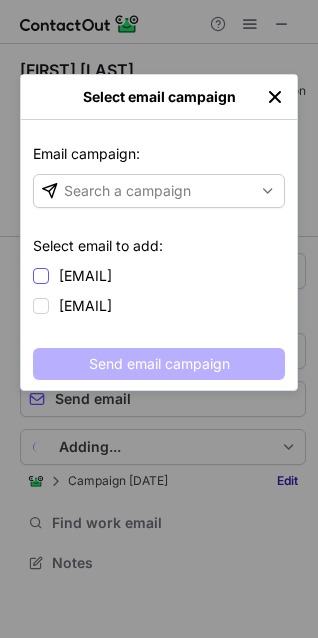 click on "danielovechkin@gmail.com" at bounding box center (85, 276) 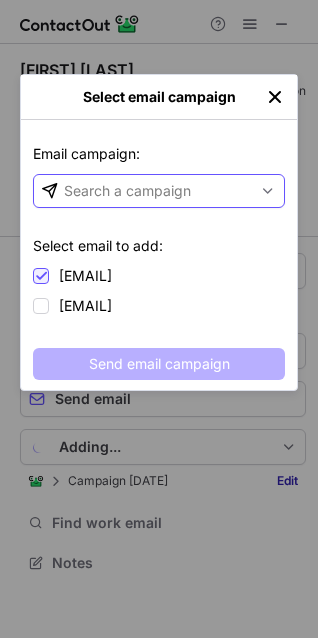 click at bounding box center (268, 191) 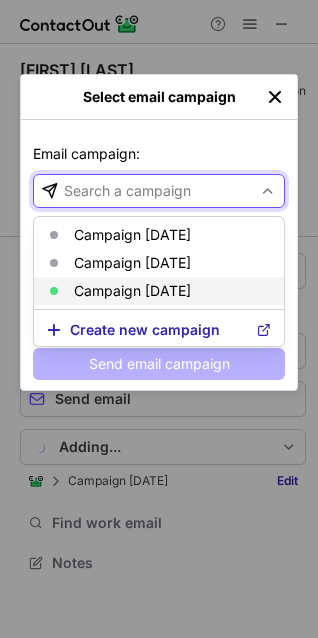 click on "Campaign [DATE]" at bounding box center (132, 291) 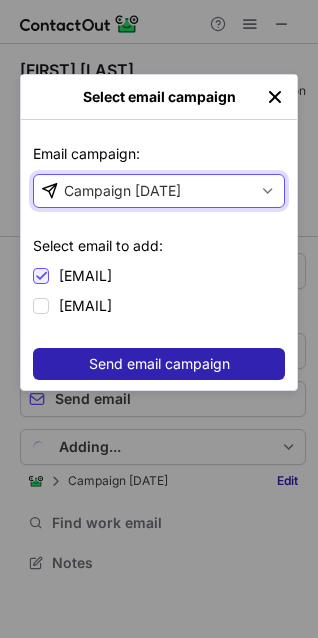 click on "Send email campaign" at bounding box center [159, 364] 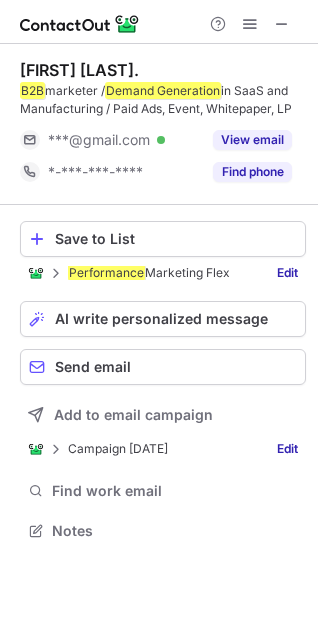 scroll, scrollTop: 0, scrollLeft: 0, axis: both 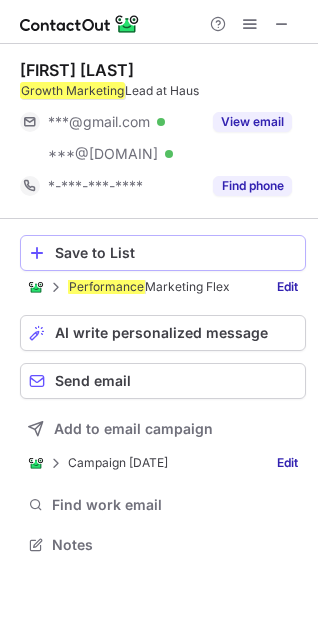 click on "Save to List" at bounding box center (176, 253) 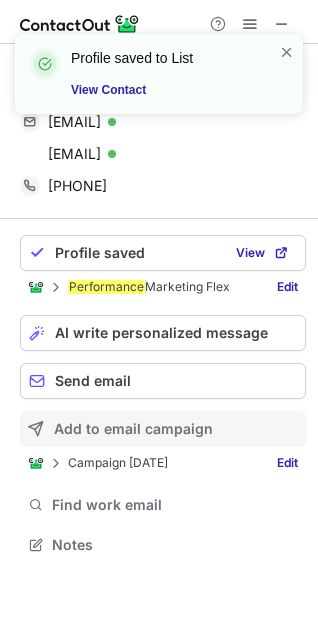 click on "Add to email campaign" at bounding box center [133, 429] 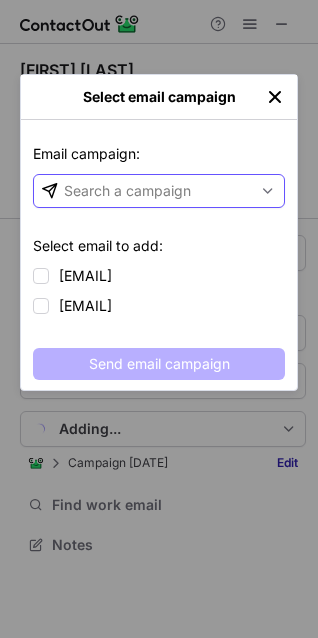 click at bounding box center [268, 191] 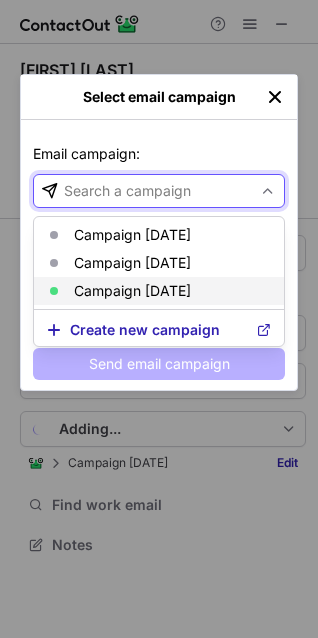 click on "Campaign [DATE]" at bounding box center (132, 291) 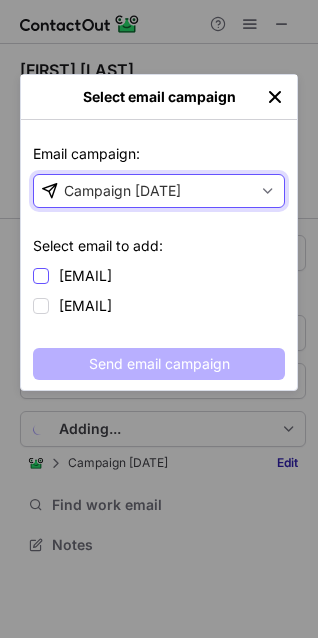 click on "[EMAIL]" at bounding box center [85, 276] 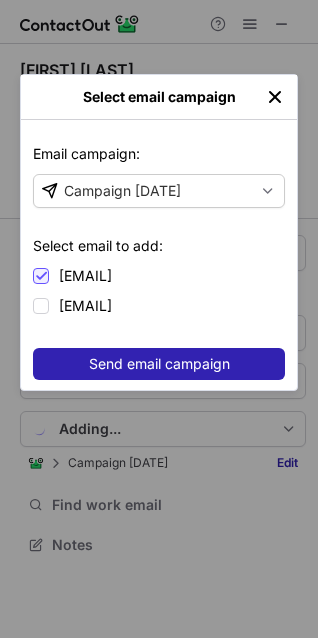 click on "Send email campaign" at bounding box center (159, 364) 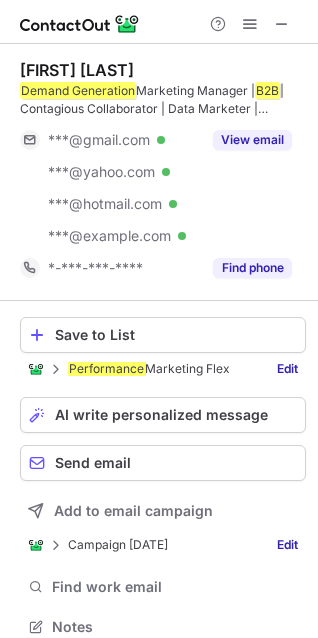 scroll, scrollTop: 0, scrollLeft: 0, axis: both 